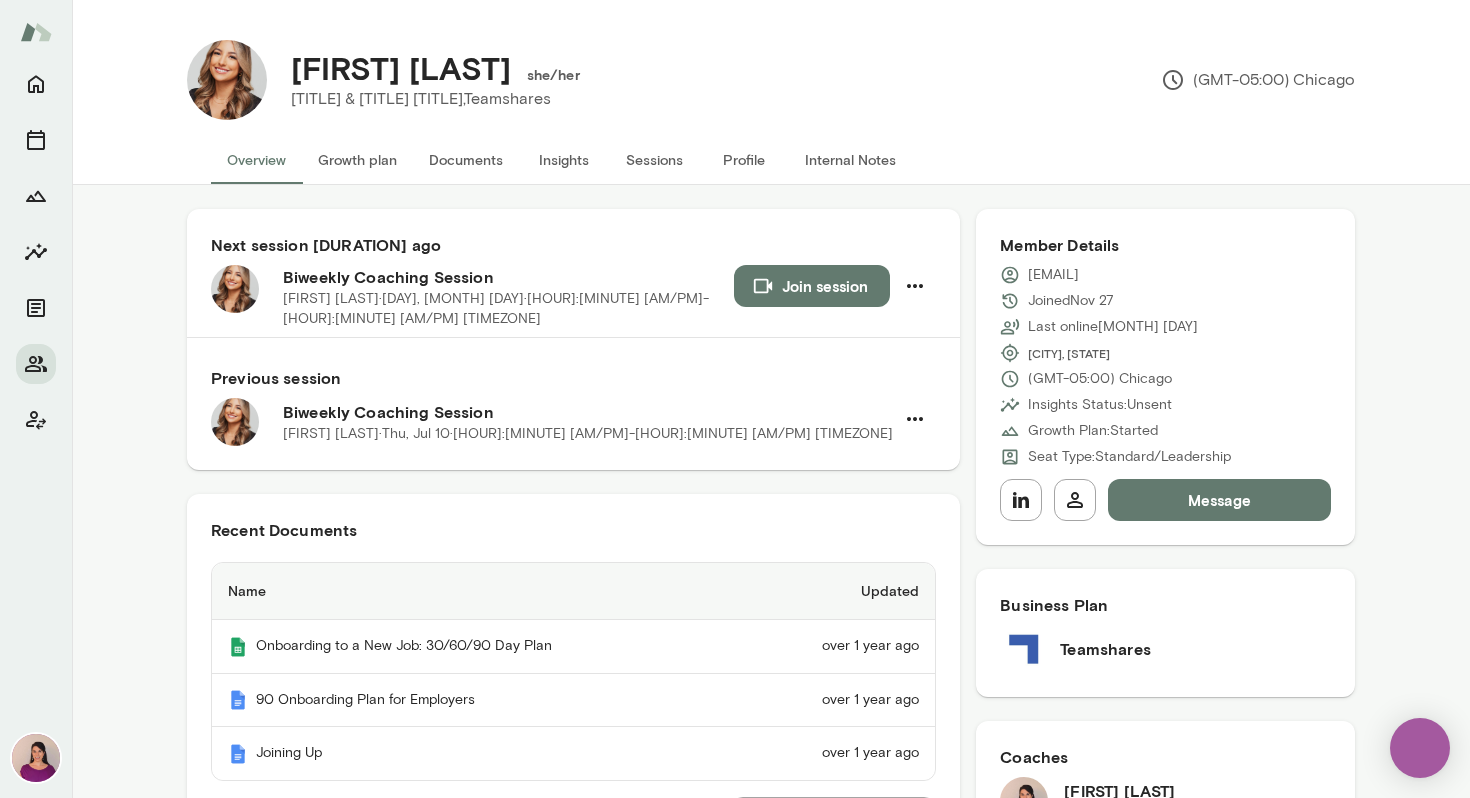 scroll, scrollTop: 0, scrollLeft: 0, axis: both 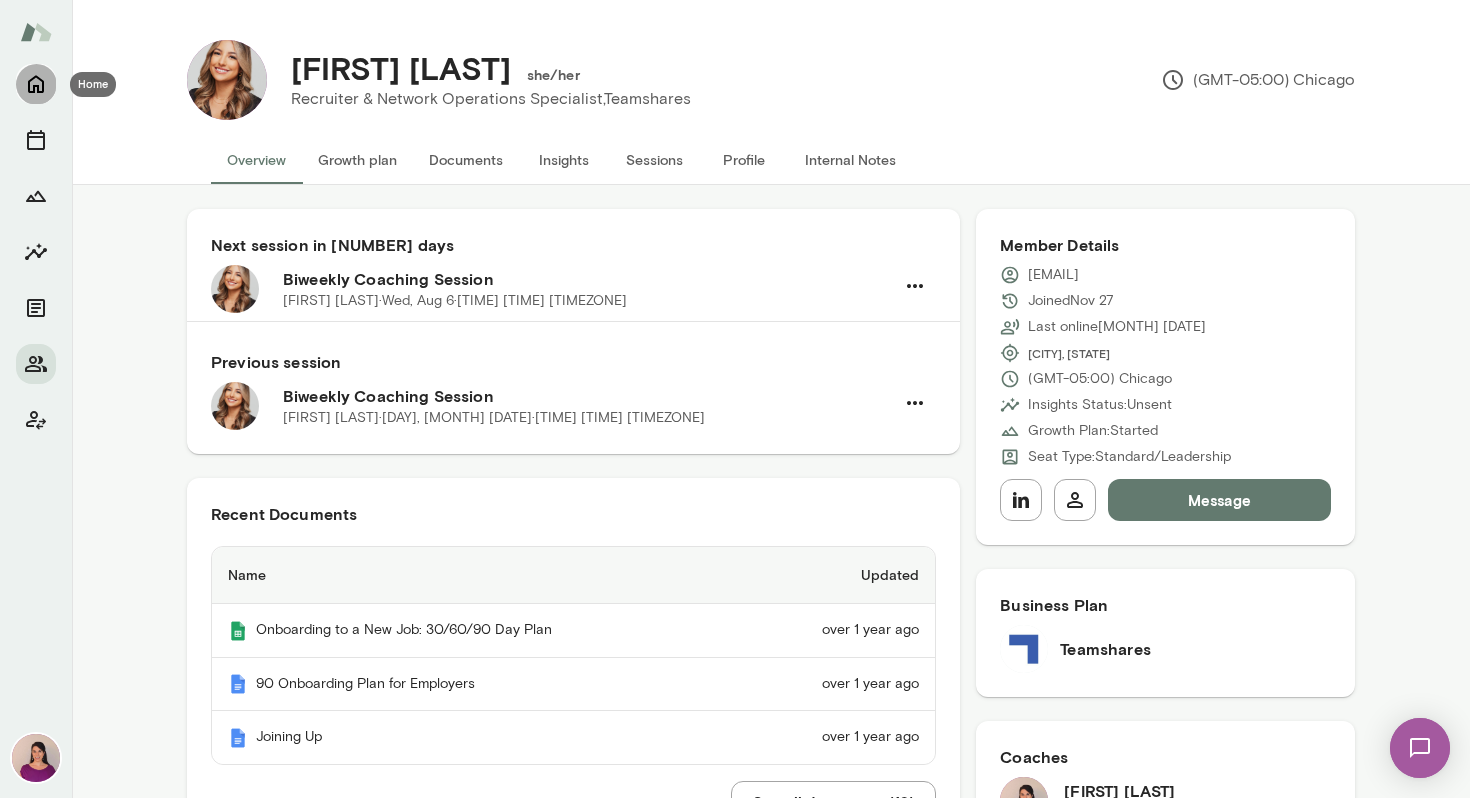 click at bounding box center [36, 84] 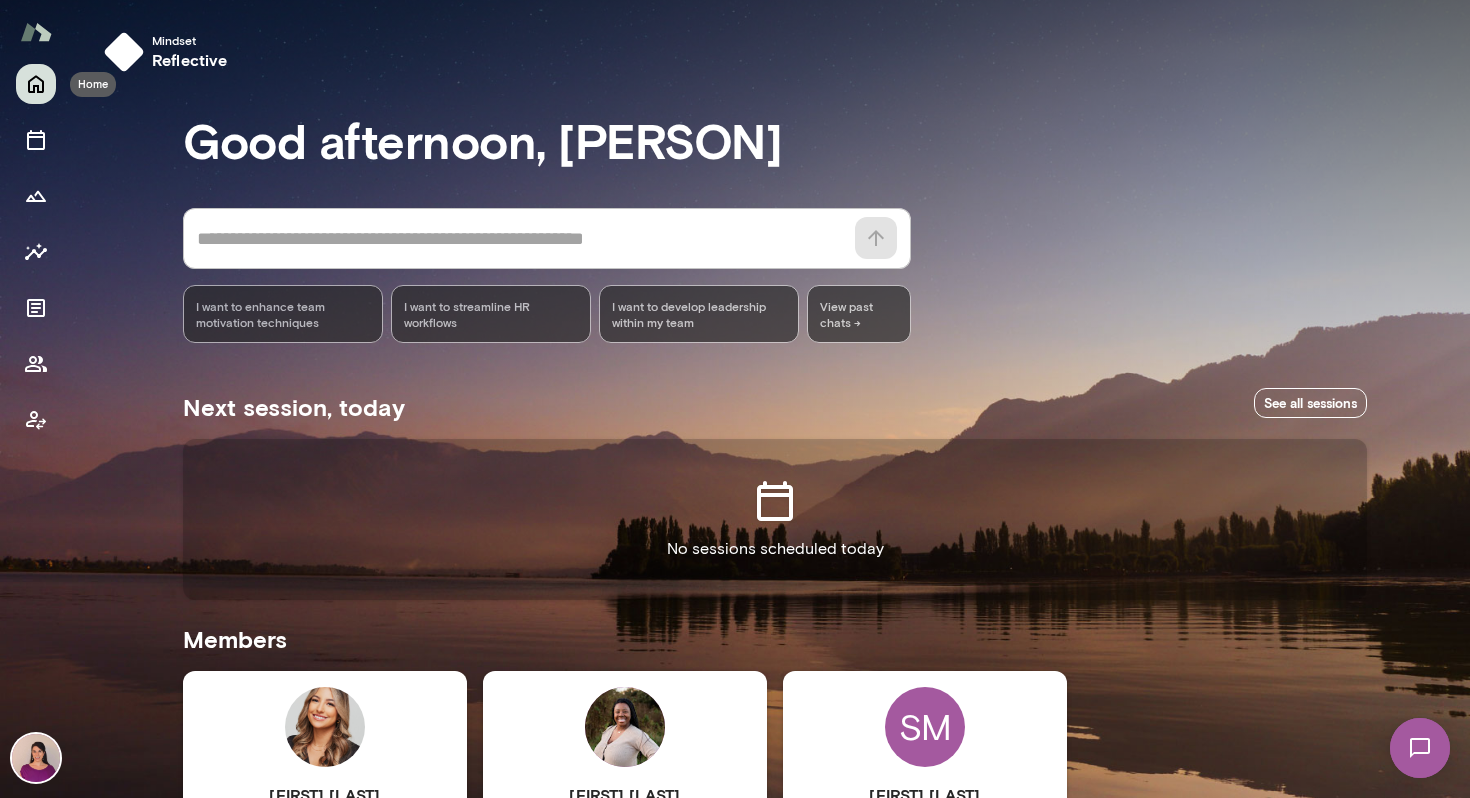 type 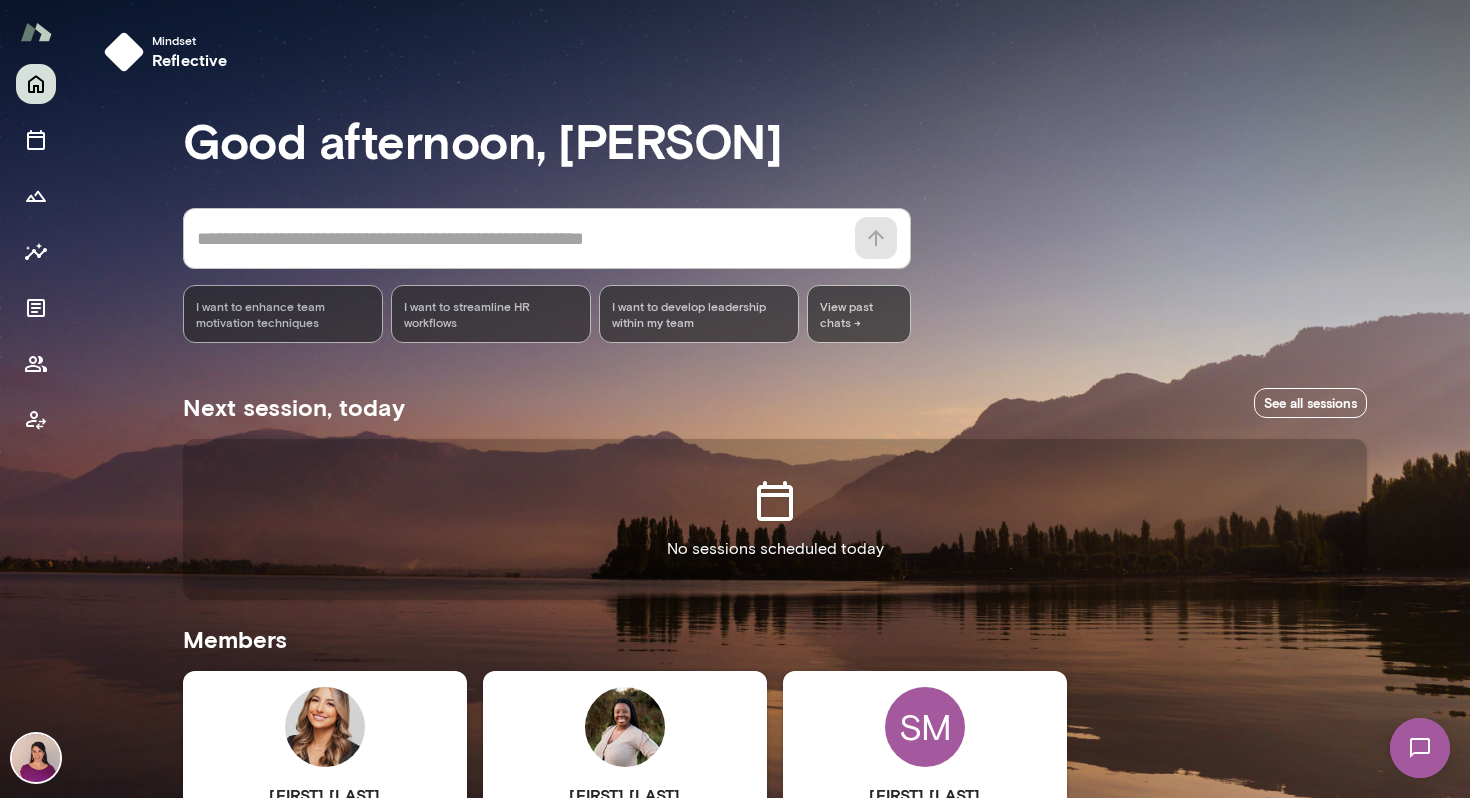 click on "Next session, today See all sessions" at bounding box center [775, 403] 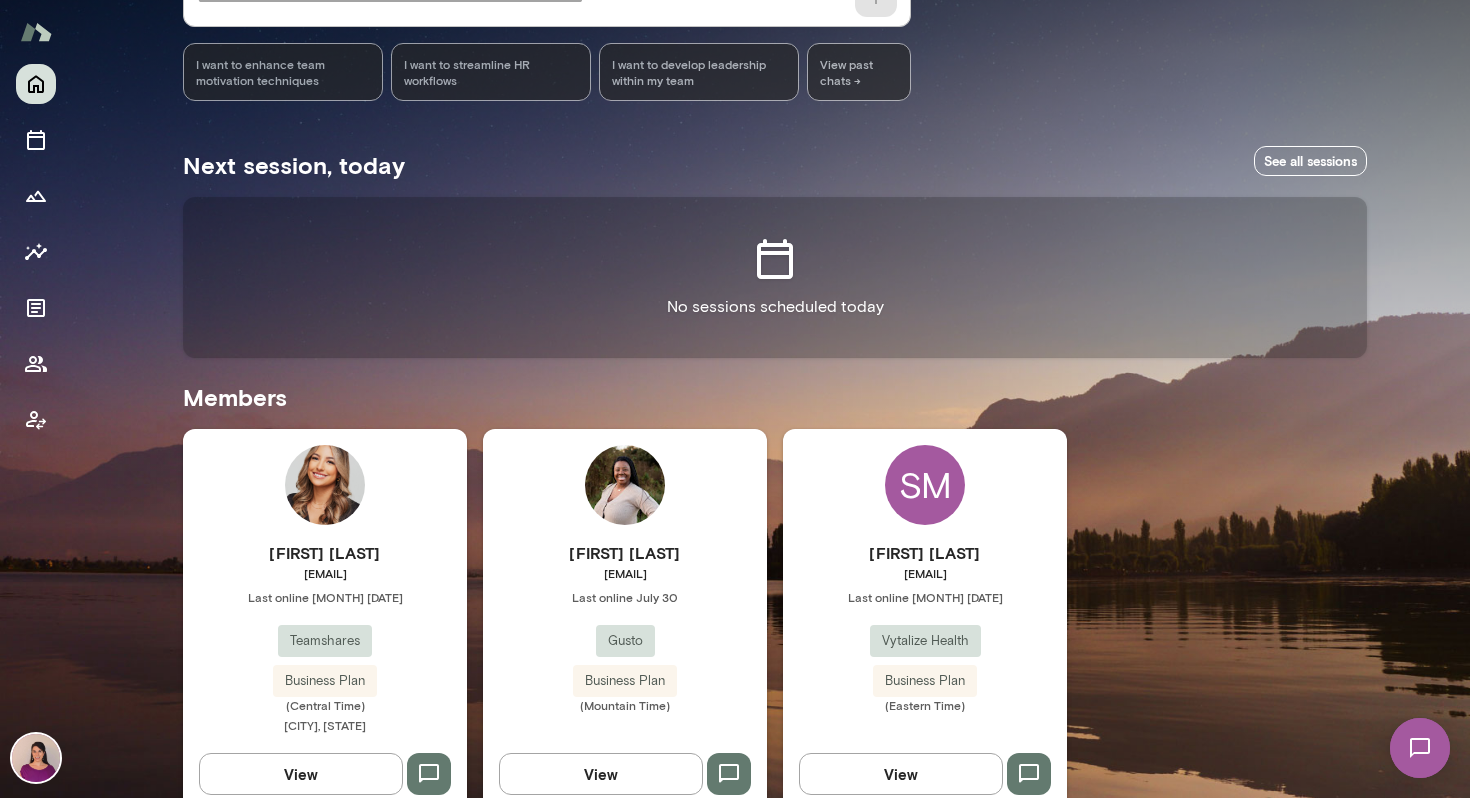 scroll, scrollTop: 279, scrollLeft: 0, axis: vertical 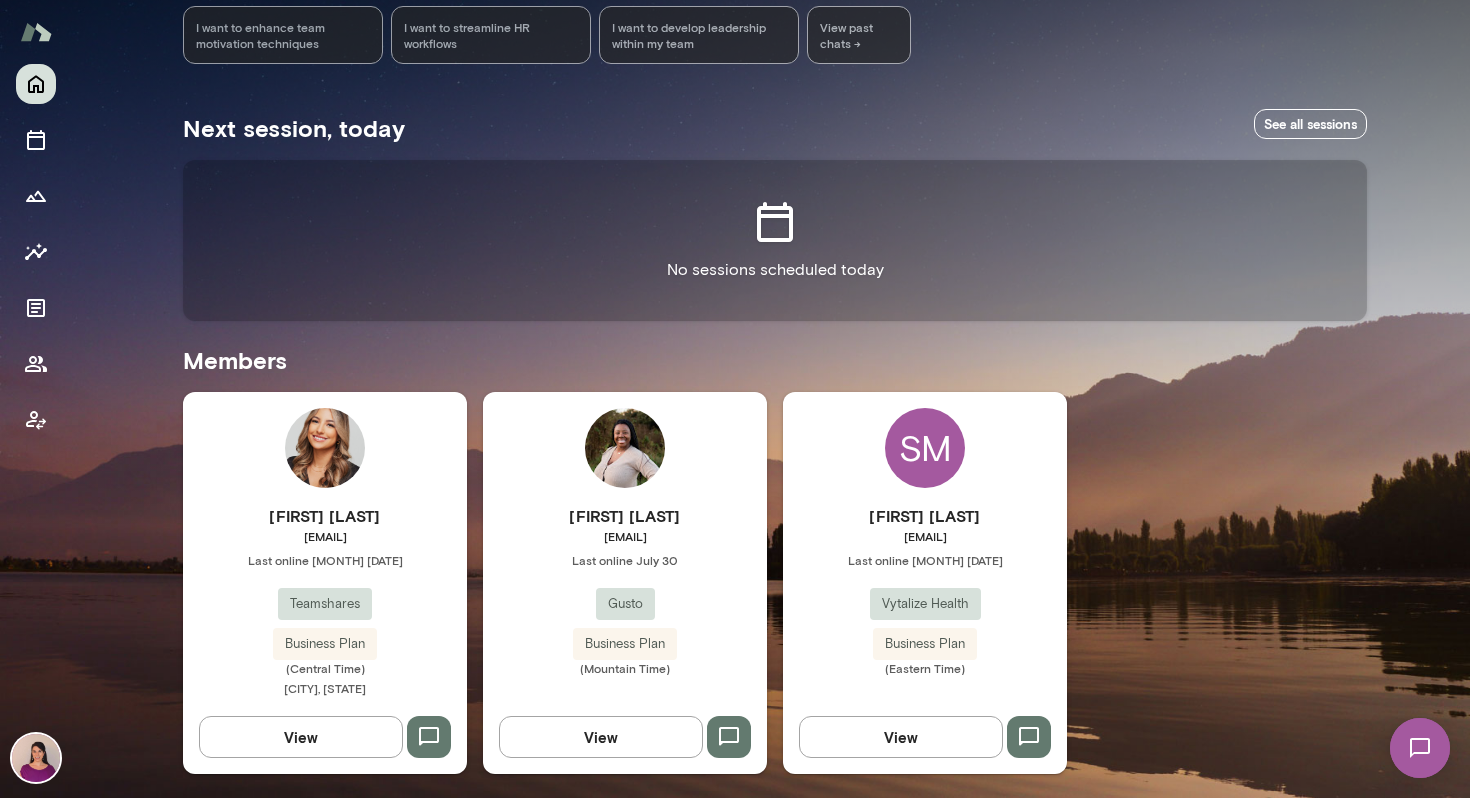 click at bounding box center (625, 448) 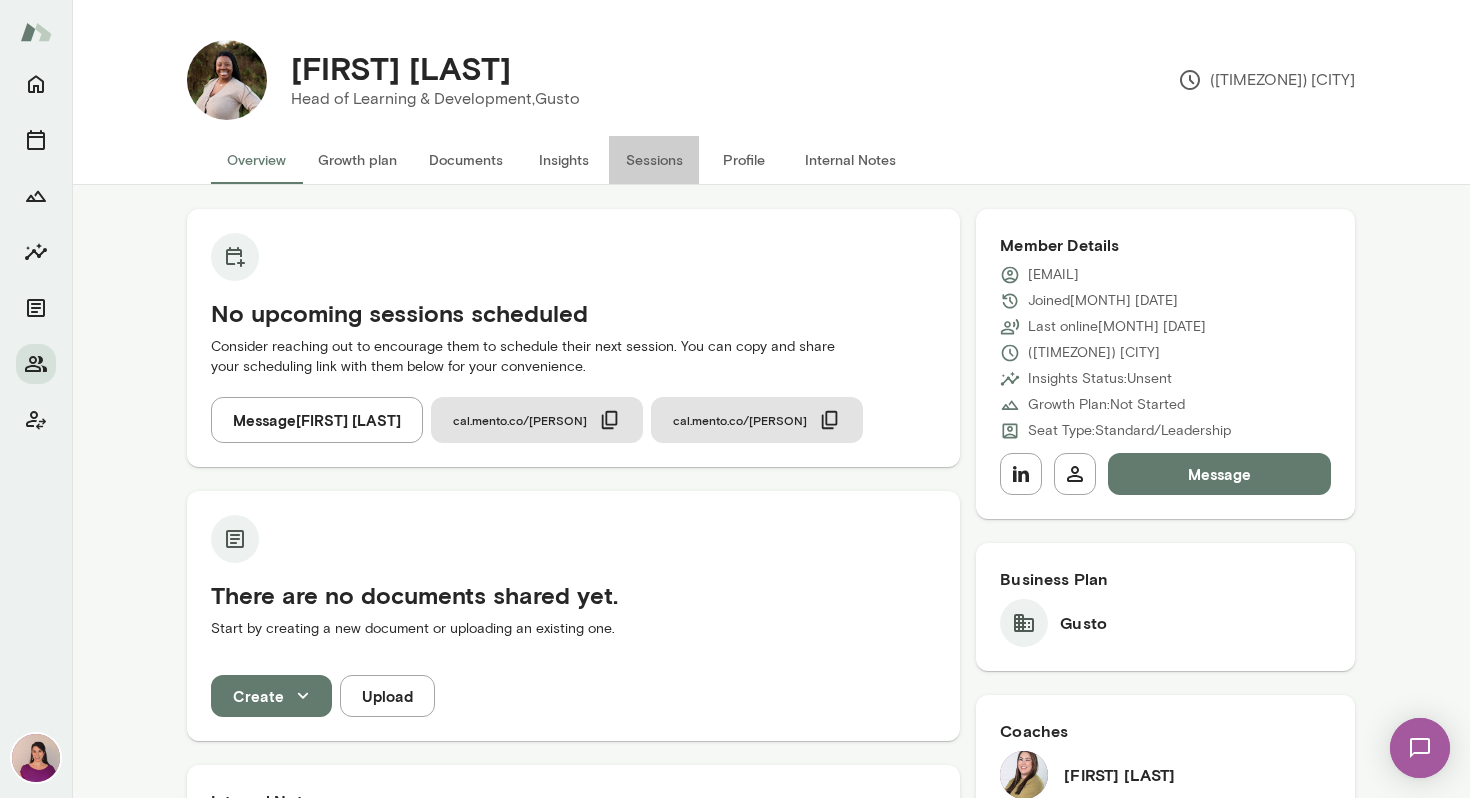 click on "Sessions" at bounding box center [654, 160] 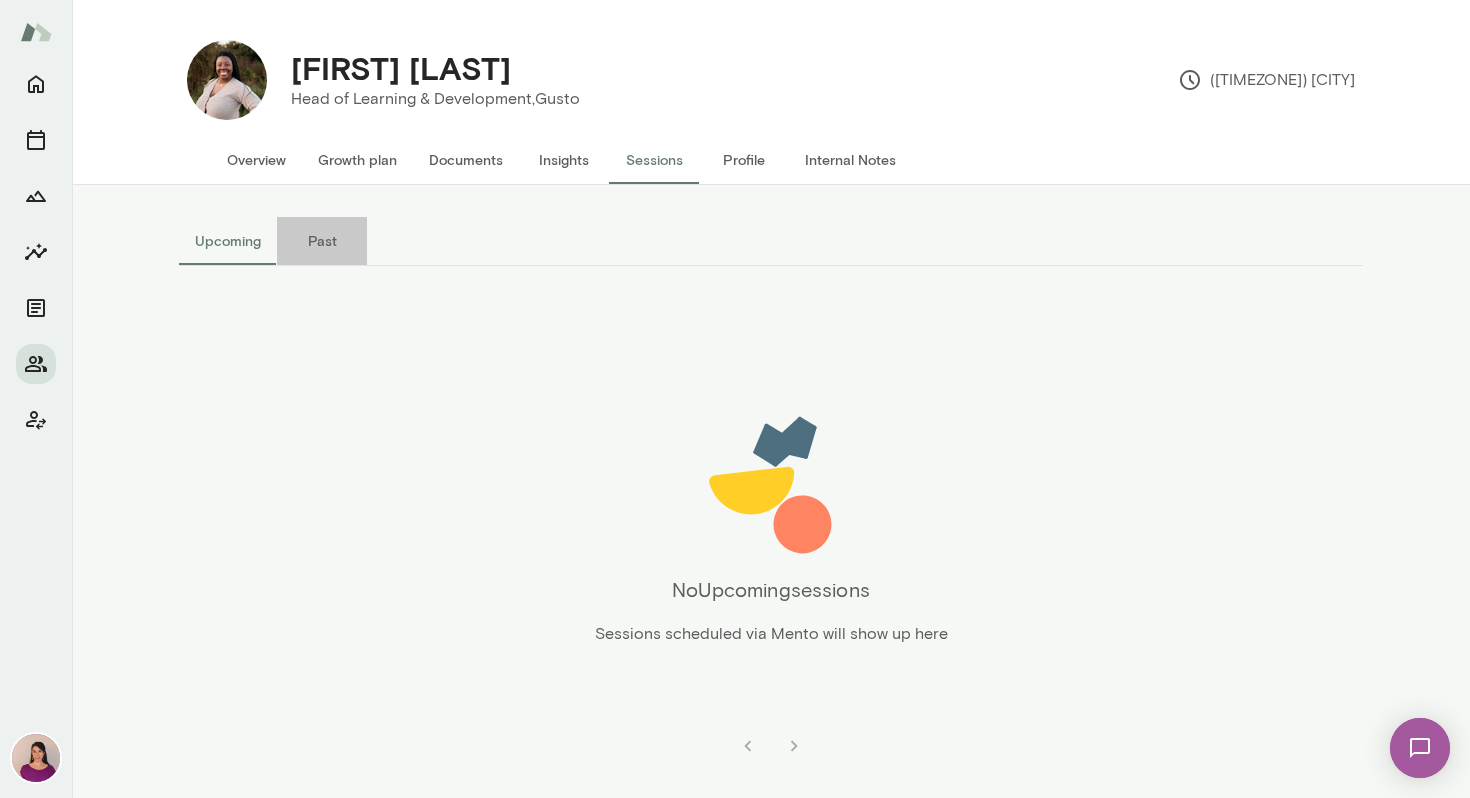 click on "Past" at bounding box center [322, 241] 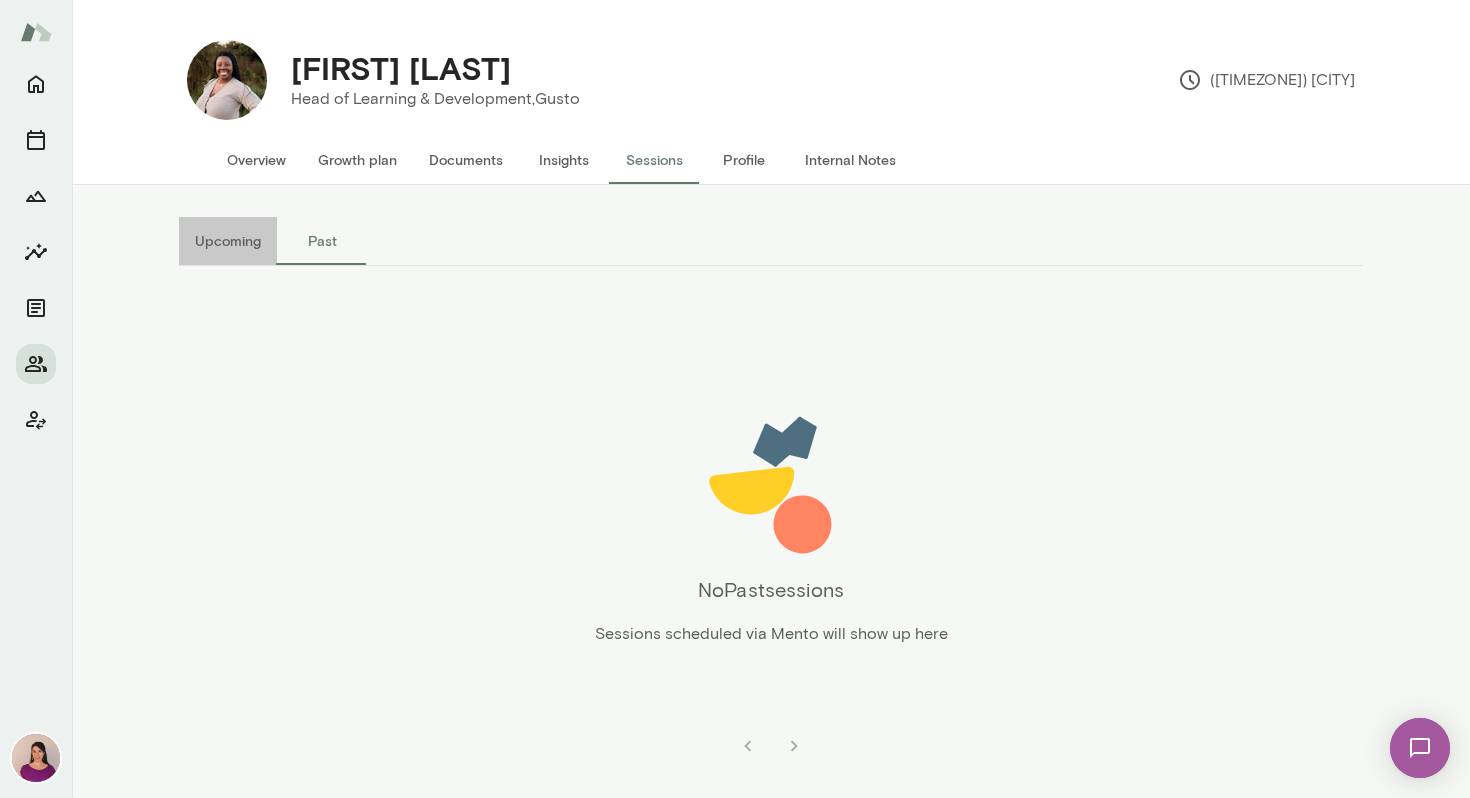 click on "Upcoming" at bounding box center [228, 241] 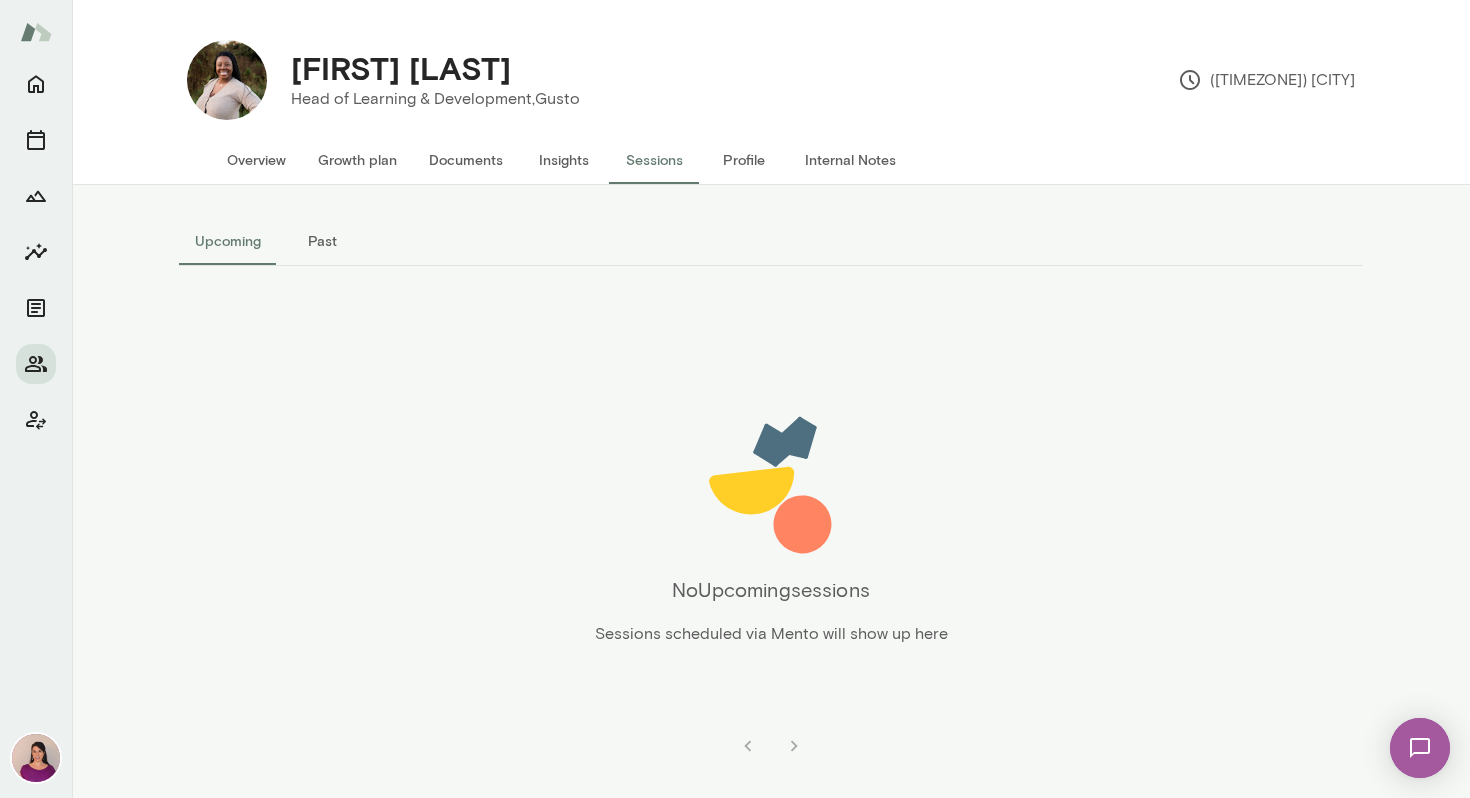 click on "Overview" at bounding box center (256, 160) 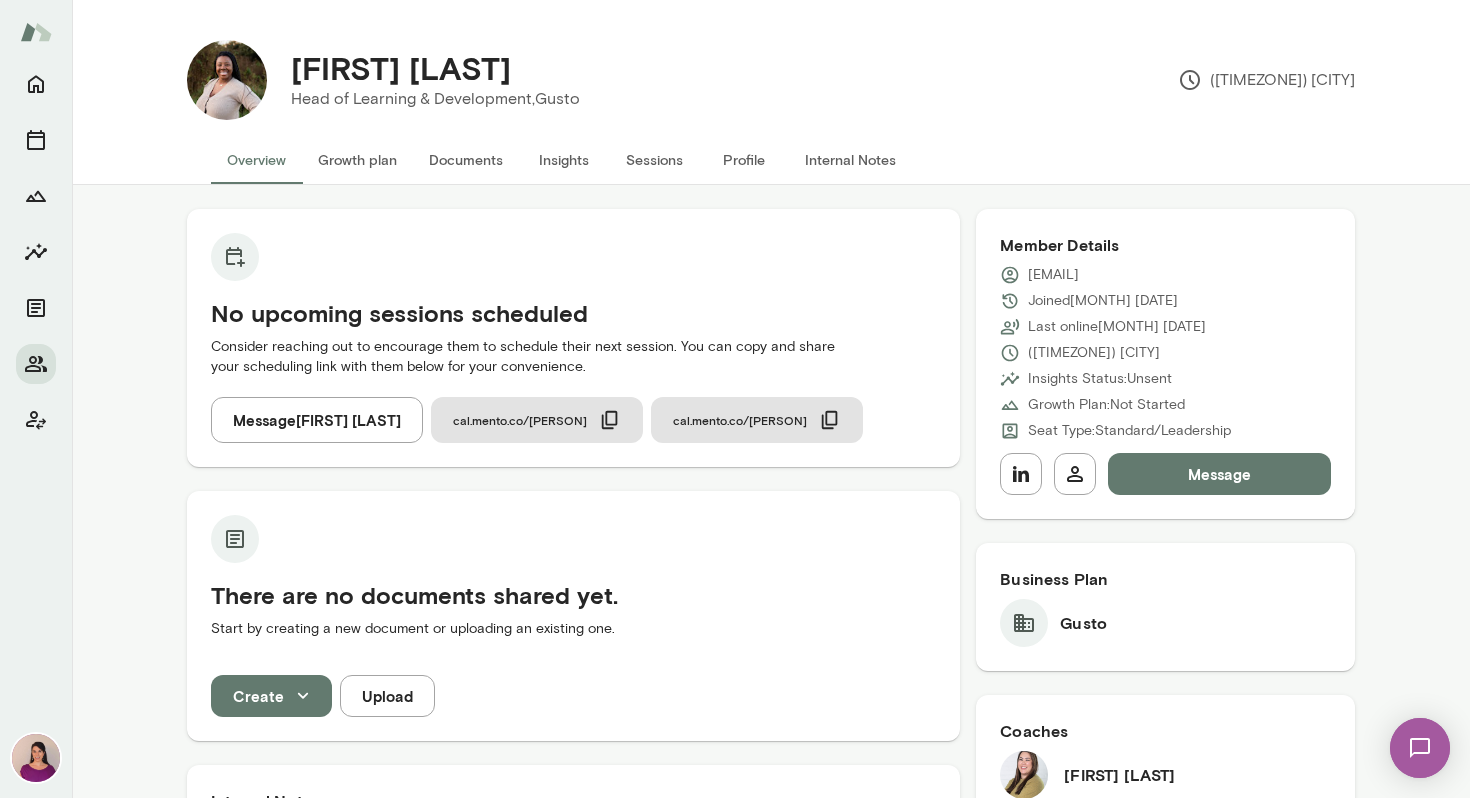 type 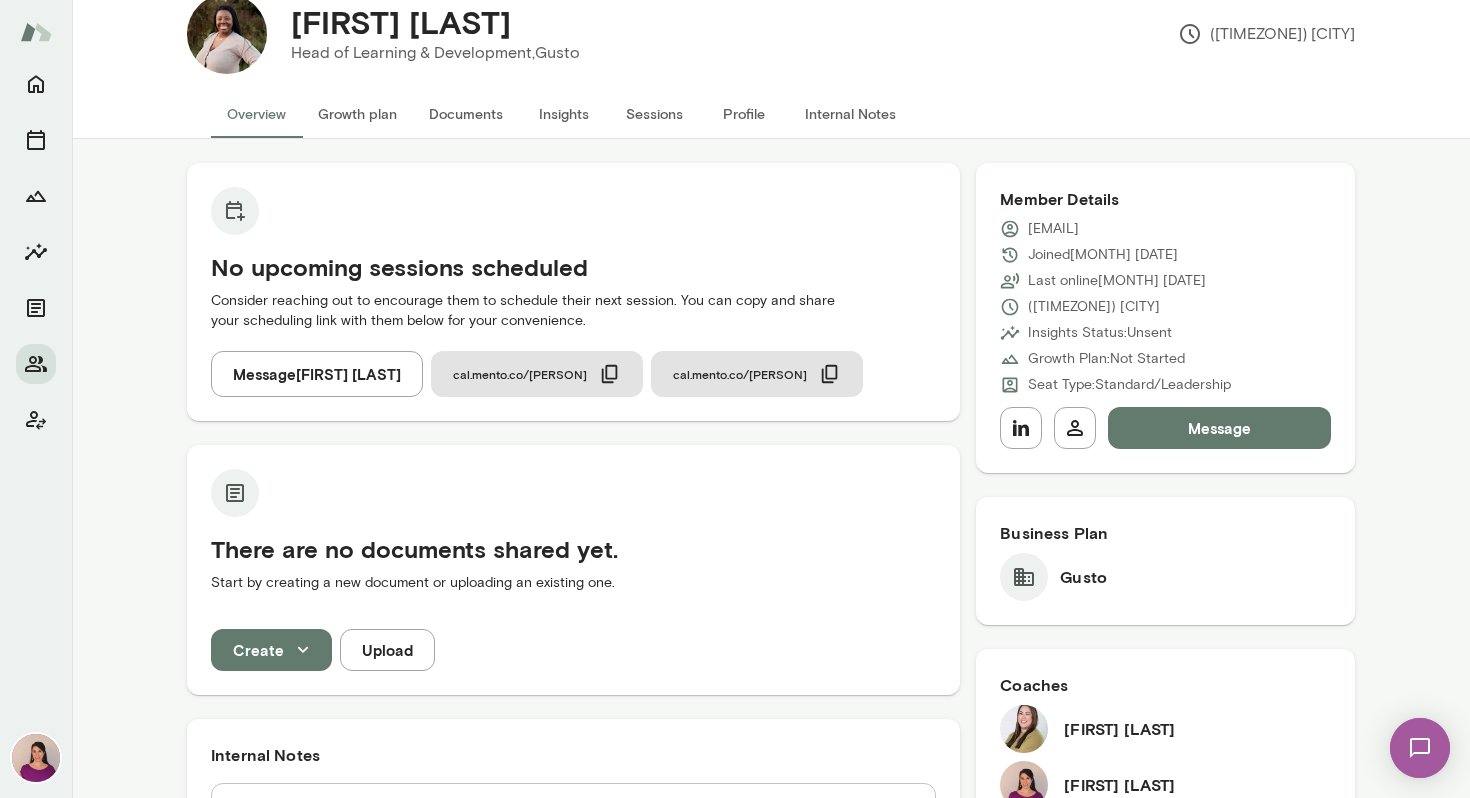 scroll, scrollTop: 0, scrollLeft: 0, axis: both 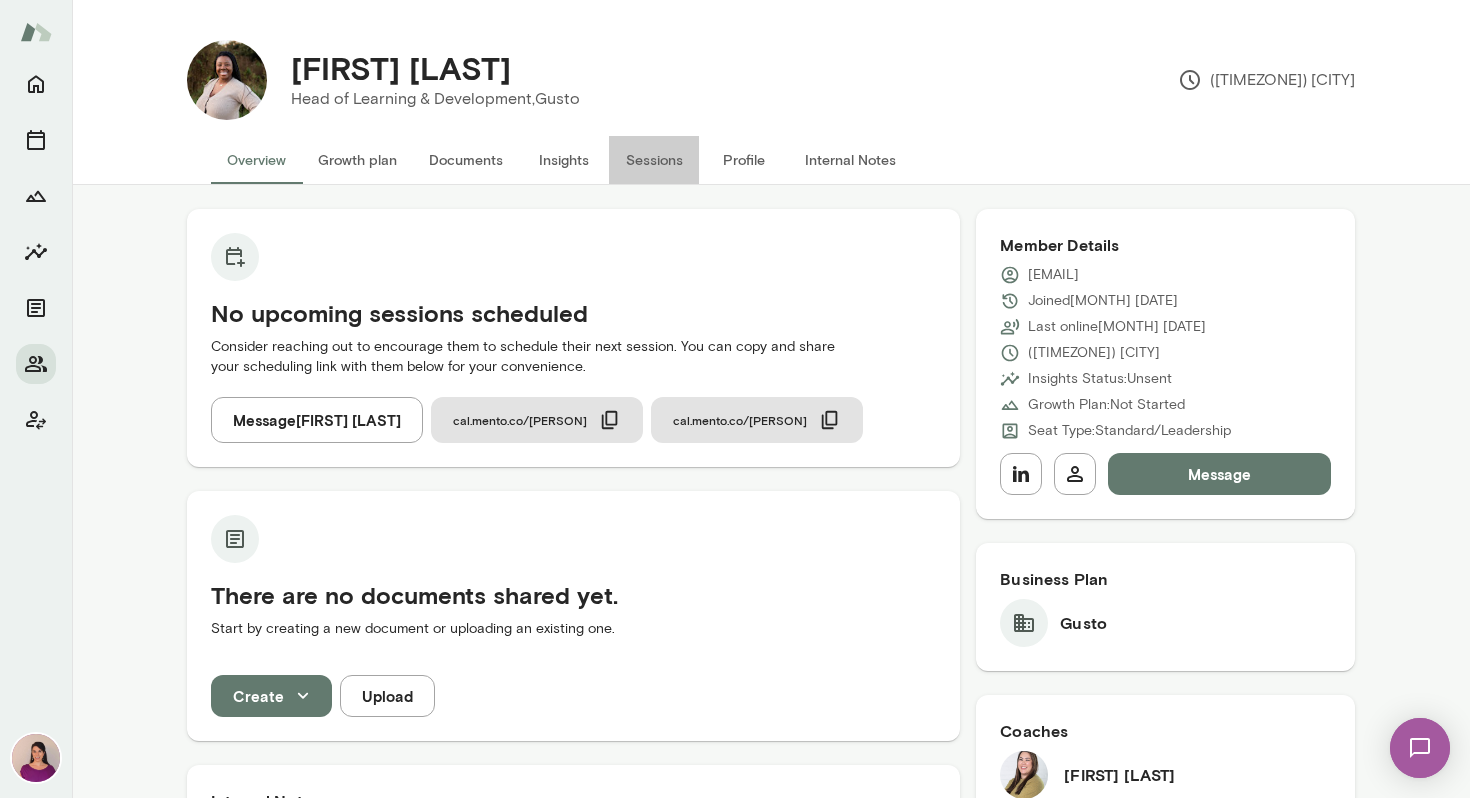 click on "Sessions" at bounding box center (654, 160) 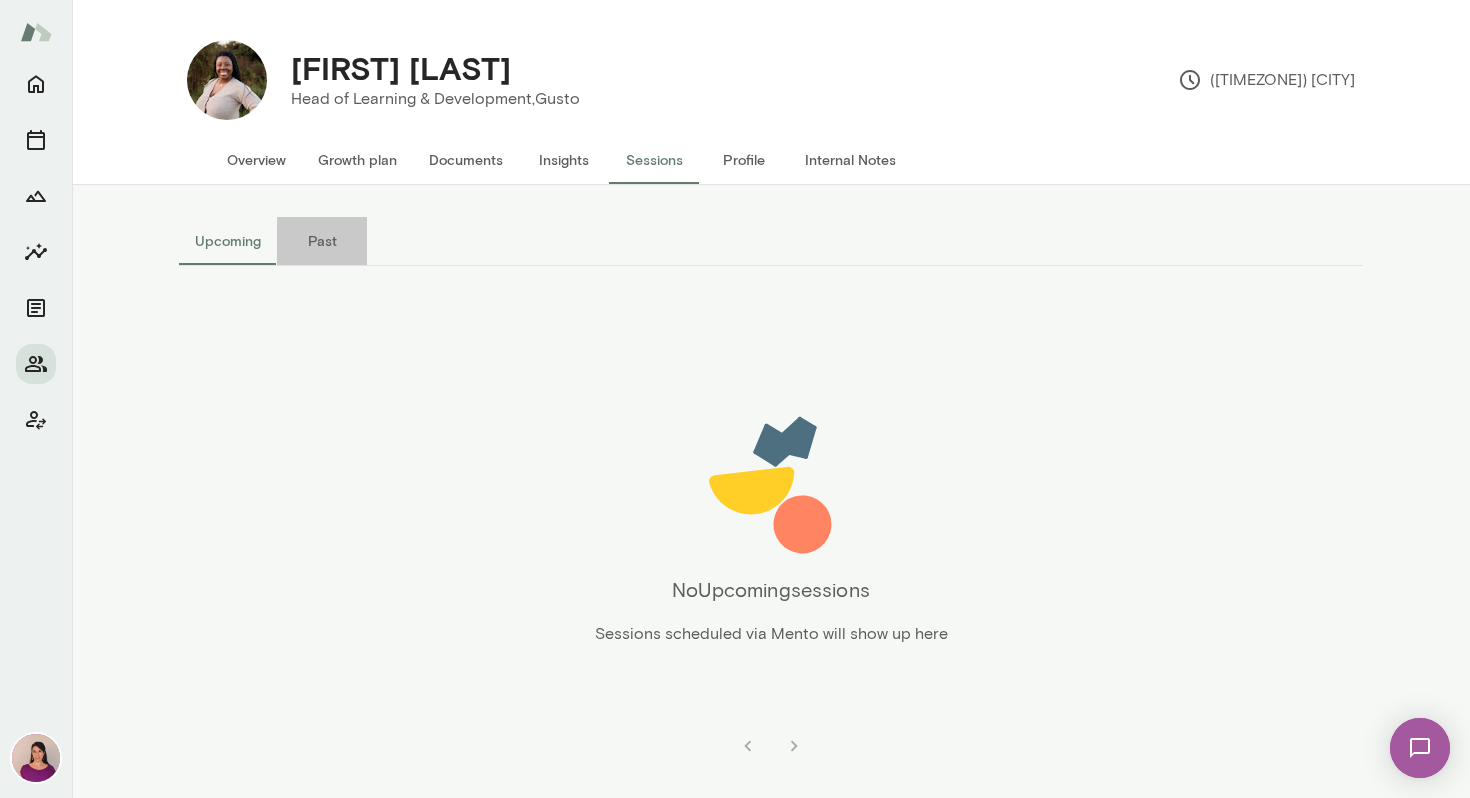 click on "Past" at bounding box center (322, 241) 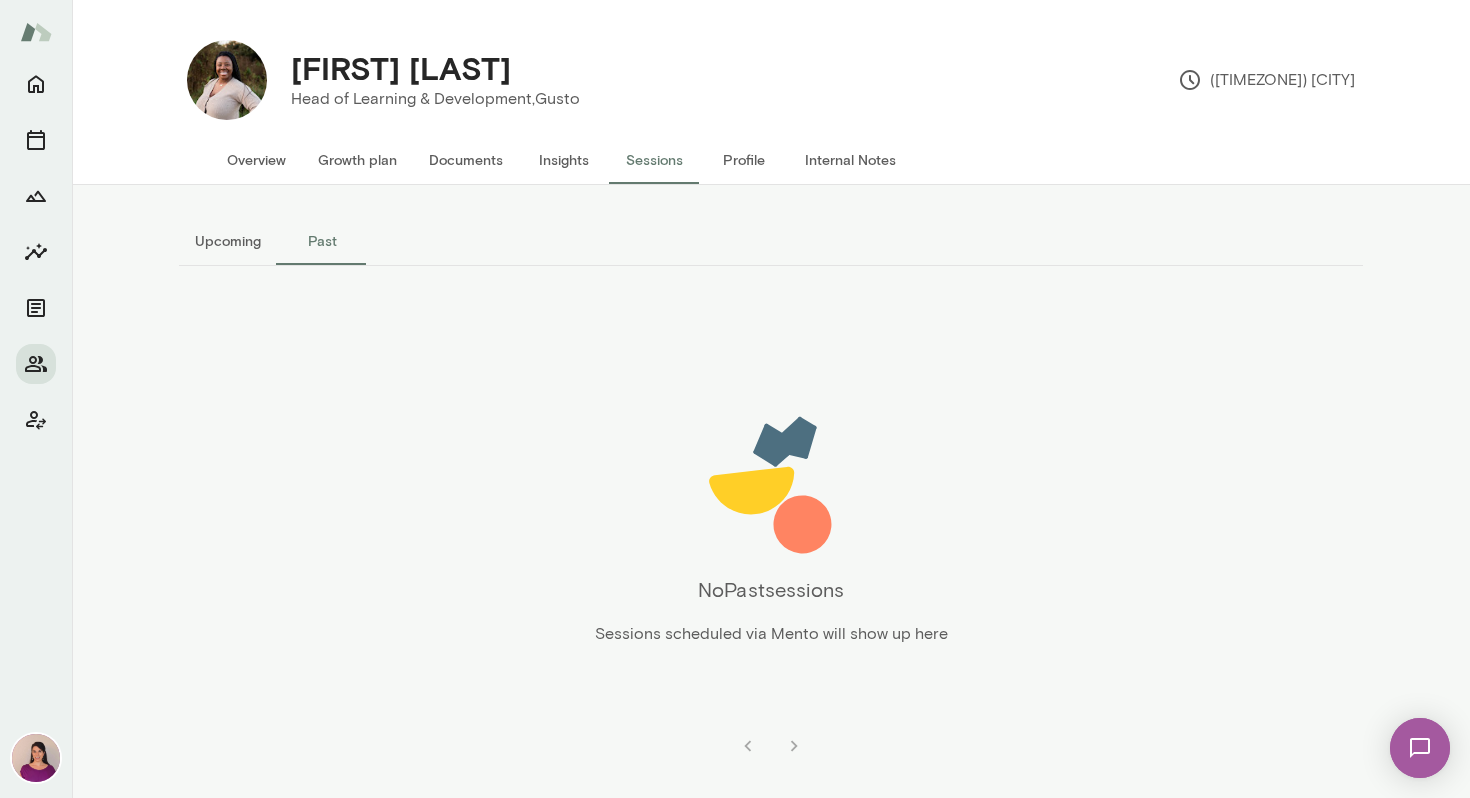 click on "Upcoming" at bounding box center [228, 241] 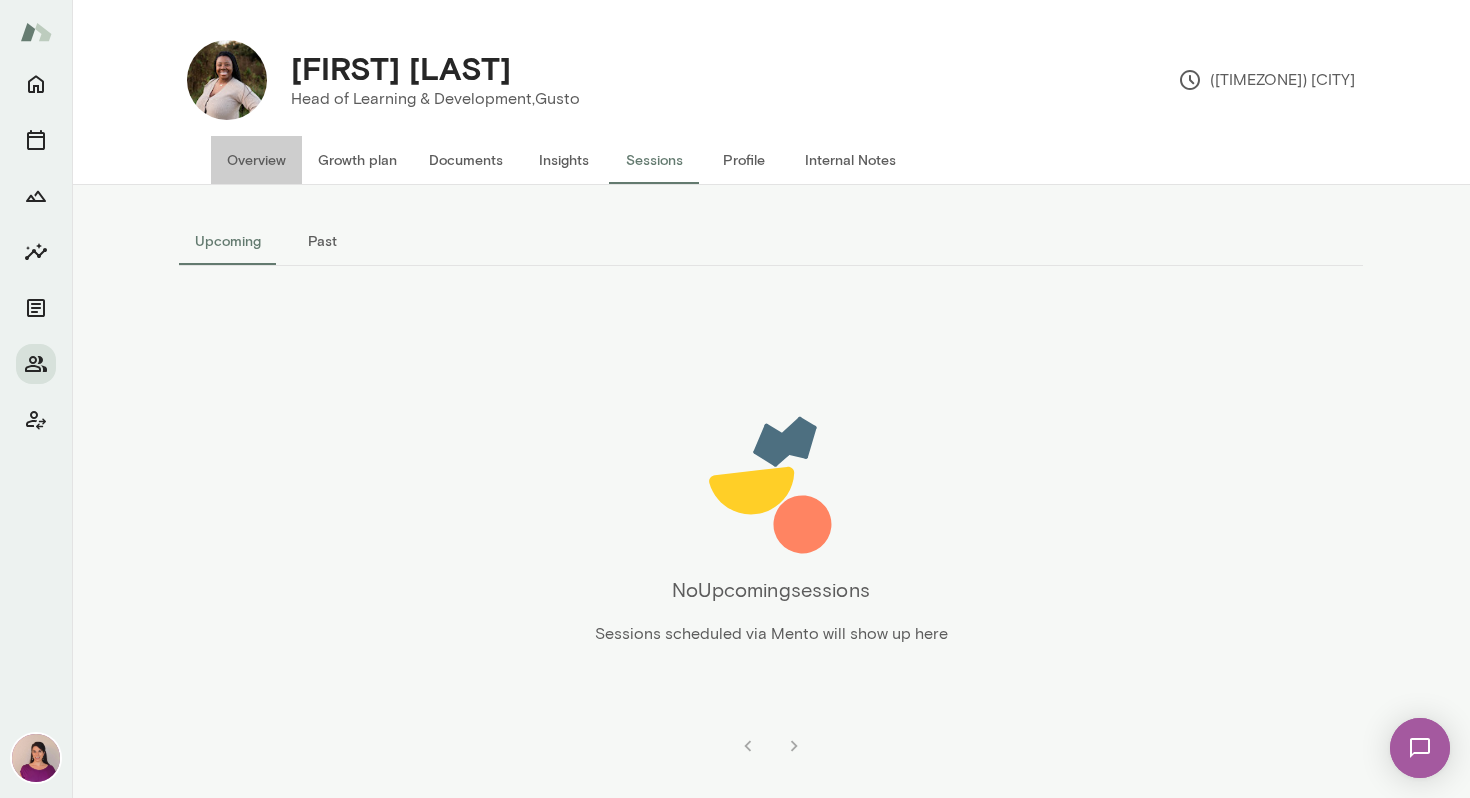click on "Overview" at bounding box center (256, 160) 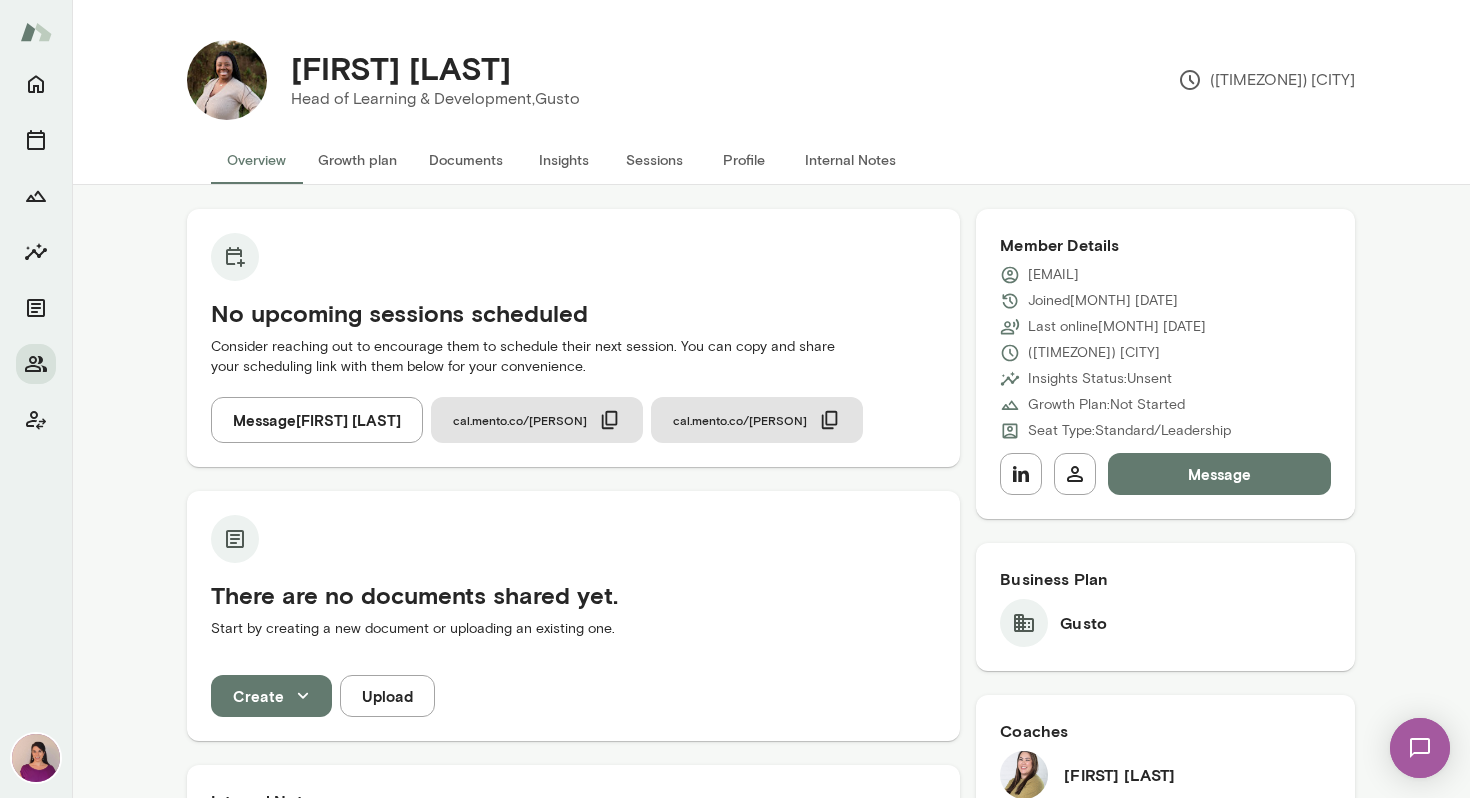 drag, startPoint x: 1184, startPoint y: 278, endPoint x: 1030, endPoint y: 281, distance: 154.02922 